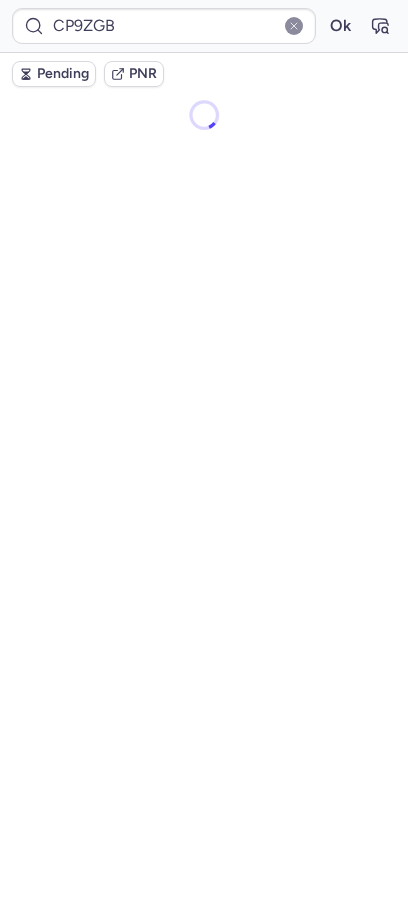 scroll, scrollTop: 0, scrollLeft: 0, axis: both 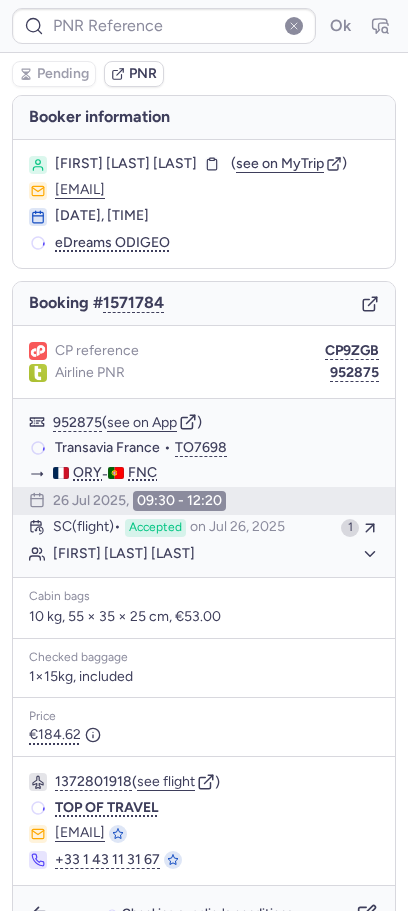 type on "CPKXOM" 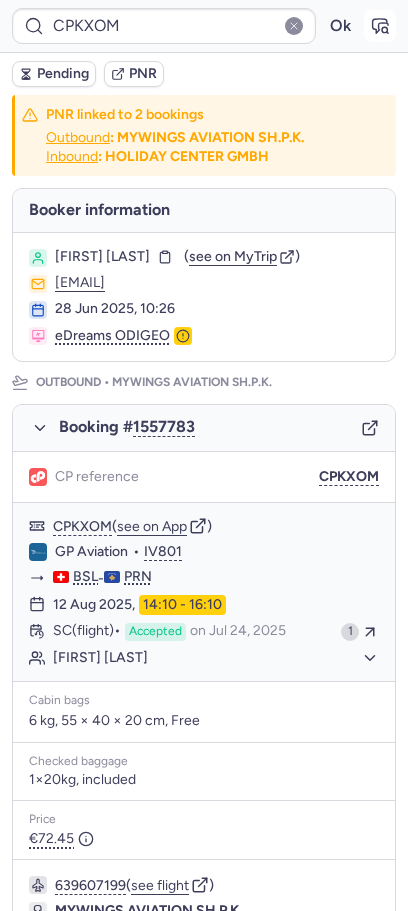 click 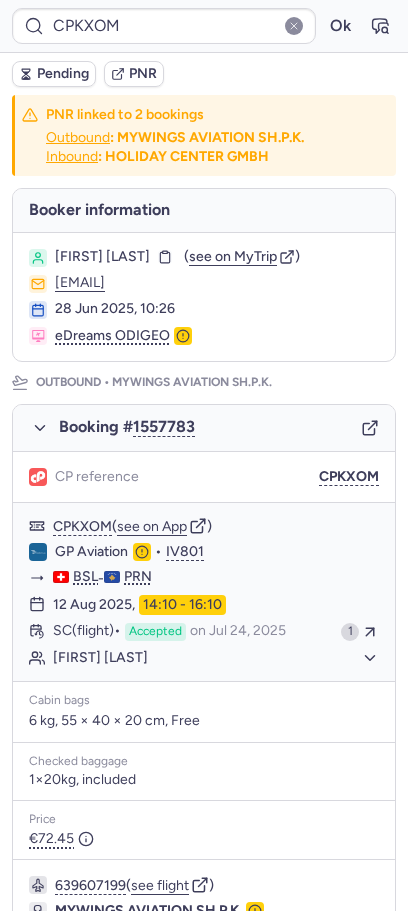type on "CPAXZU" 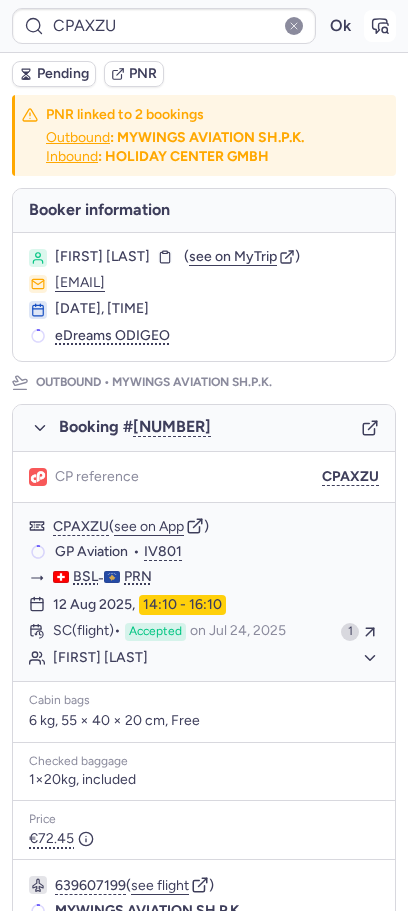 click 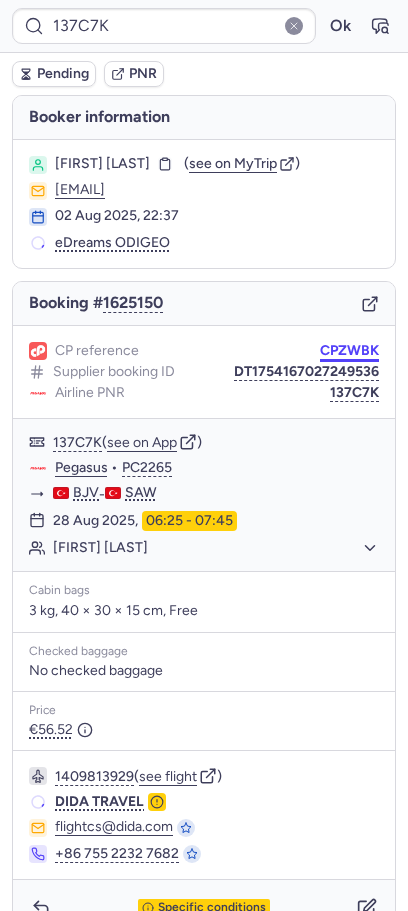 click on "CPZWBK" at bounding box center [349, 351] 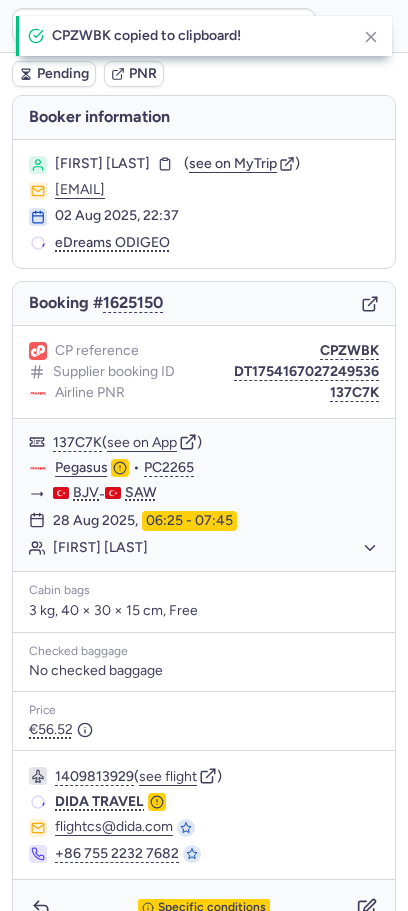 type on "CPZWBK" 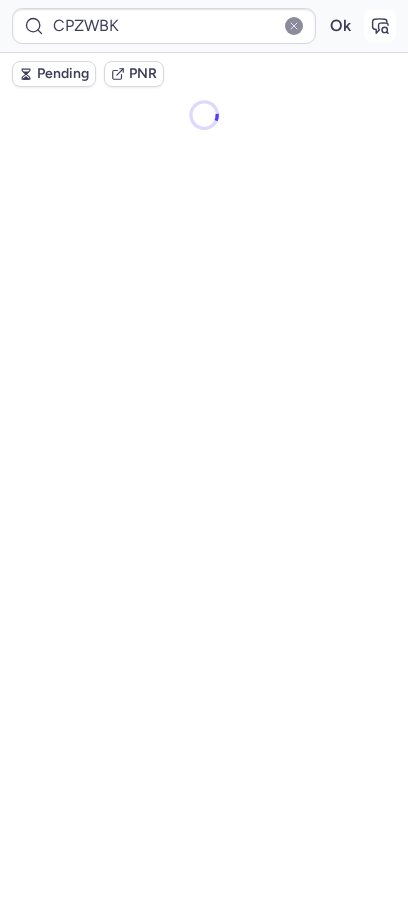 scroll, scrollTop: 0, scrollLeft: 0, axis: both 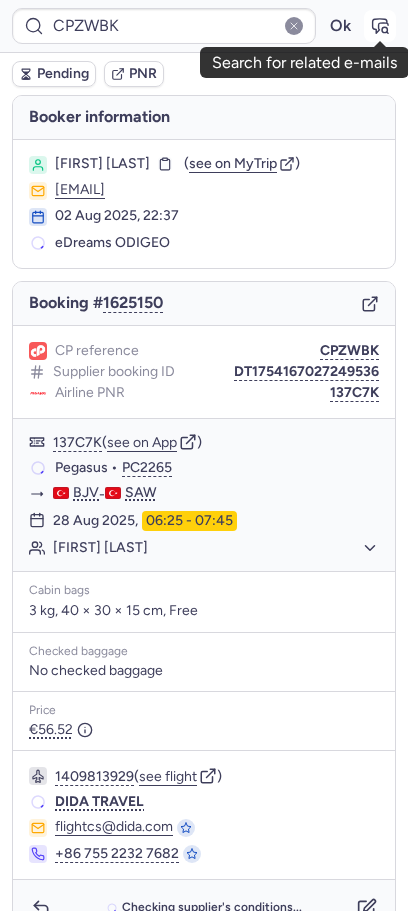 click 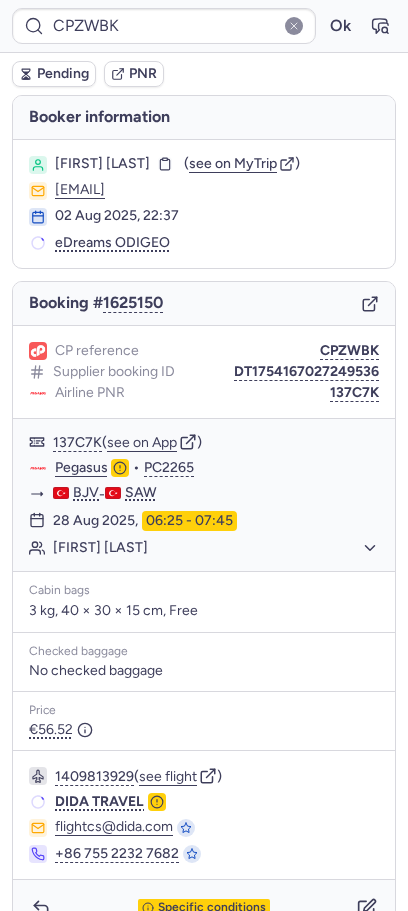 type on "CPKXOM" 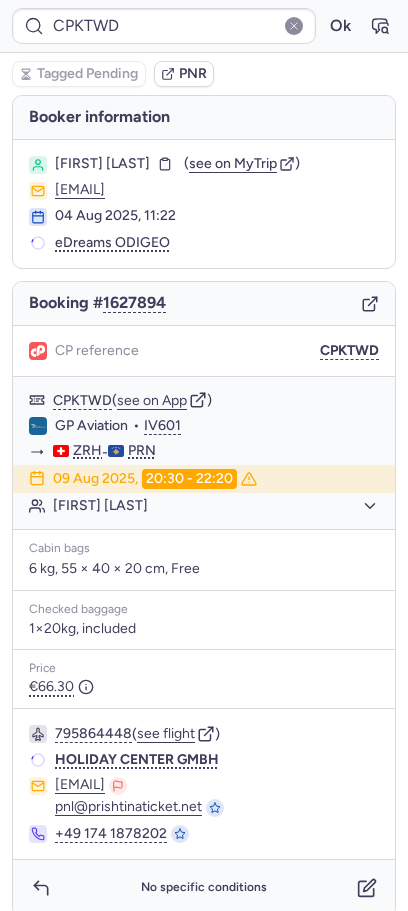type on "CPERQU" 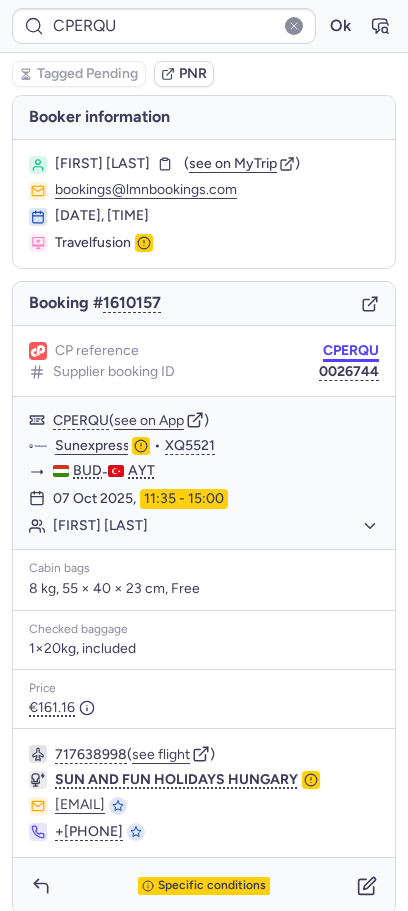 click on "CPERQU" at bounding box center (351, 351) 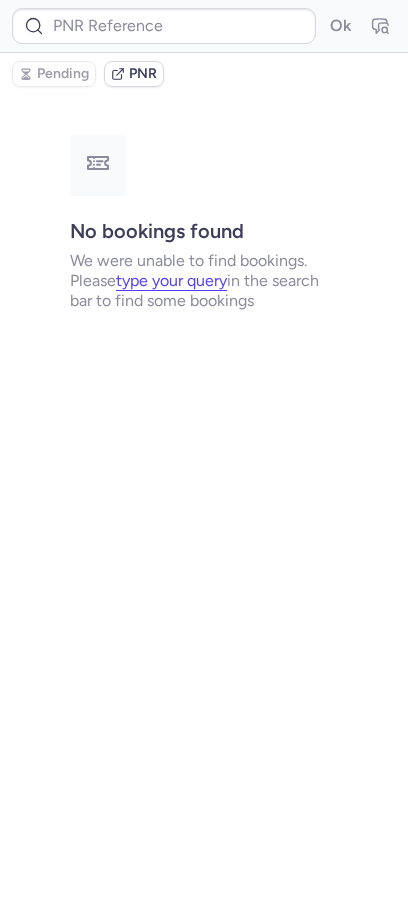 type on "CPKTWD" 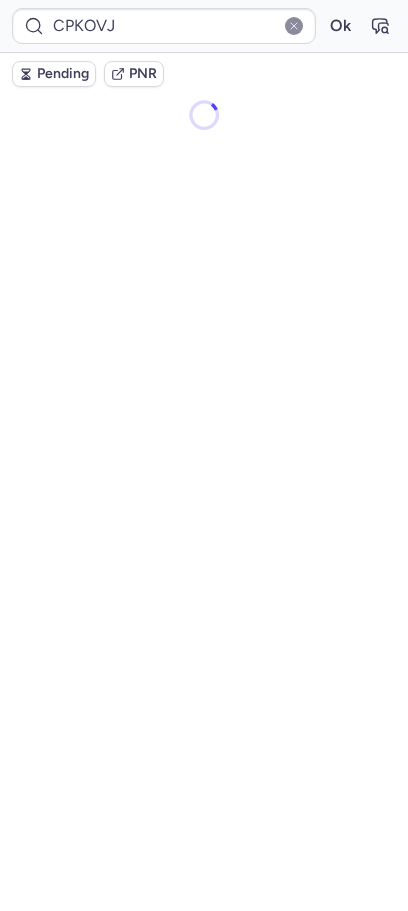 type on "CPQITG" 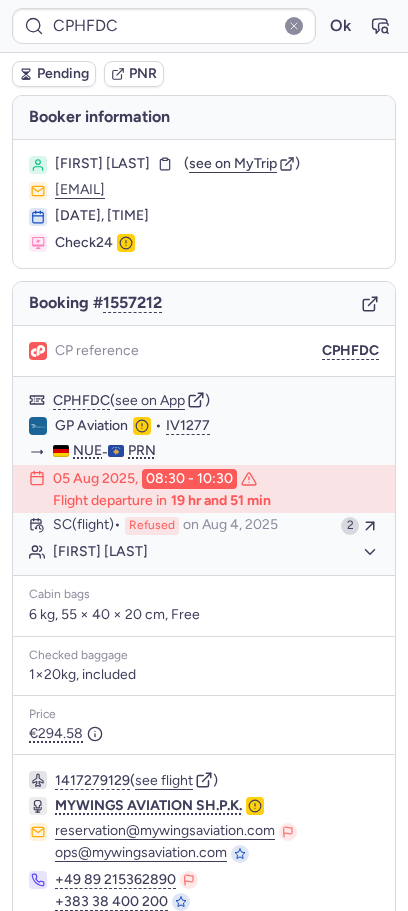 type on "CPFDZ8" 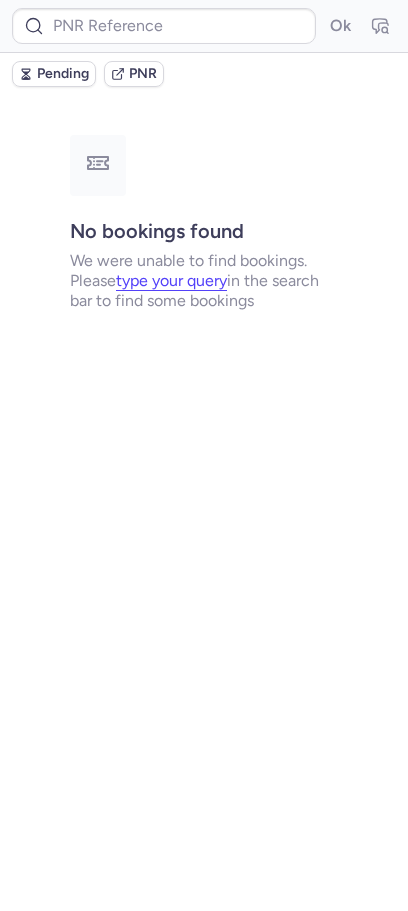 type on "CPQITG" 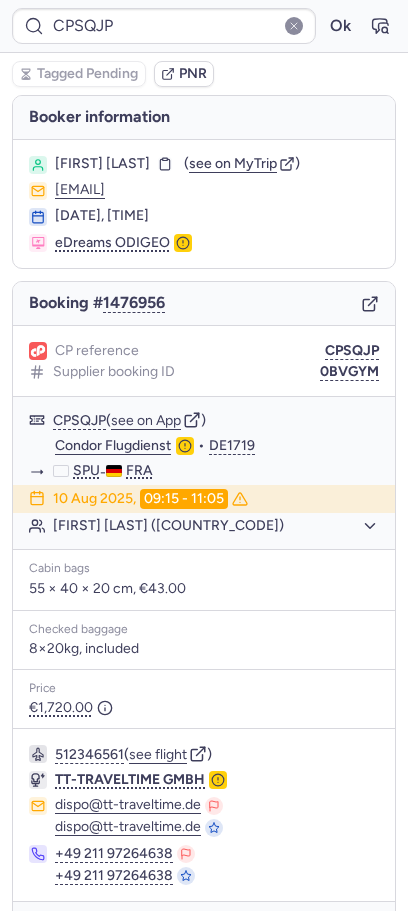 type on "CPFDZ8" 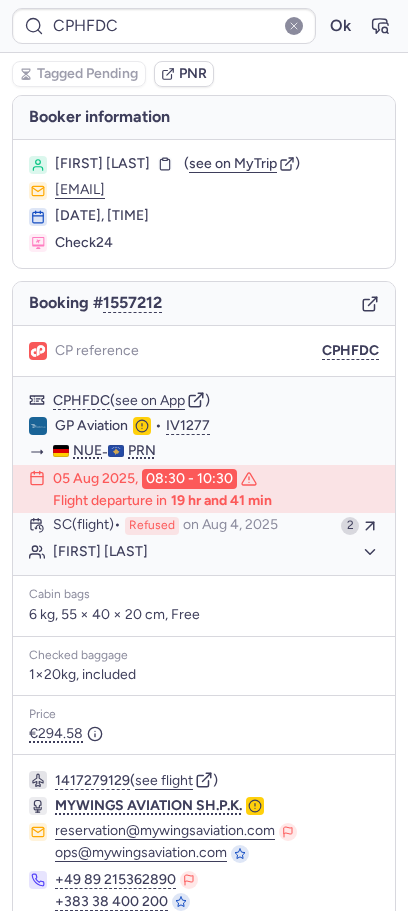 type on "CP5FA5" 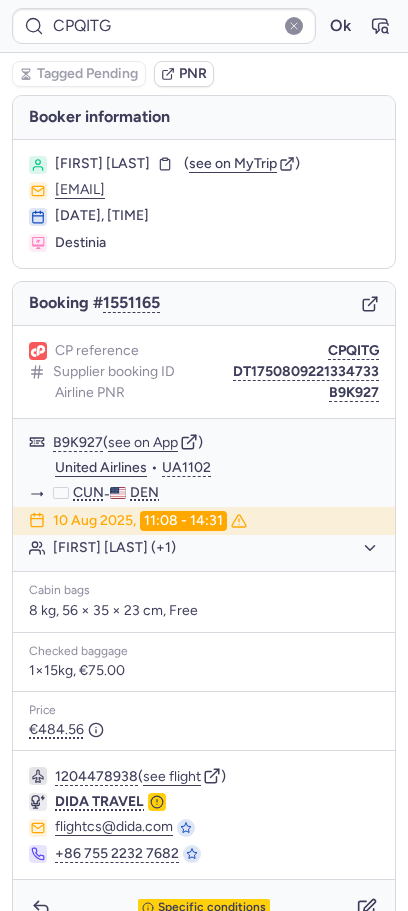 type on "CPXGRG" 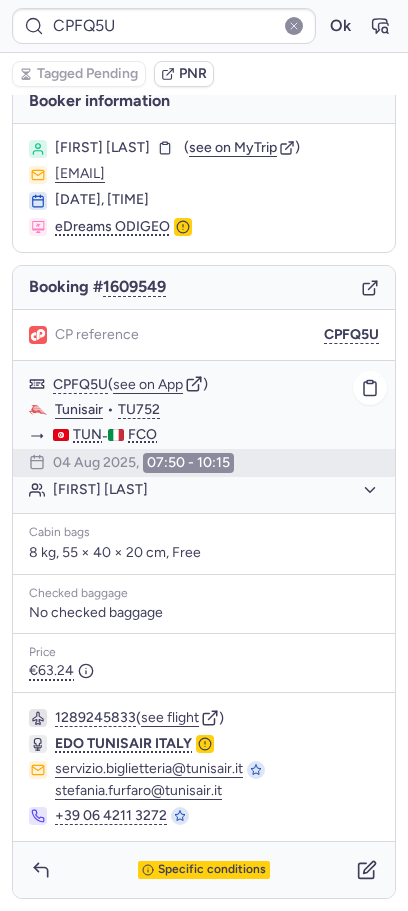 scroll, scrollTop: 0, scrollLeft: 0, axis: both 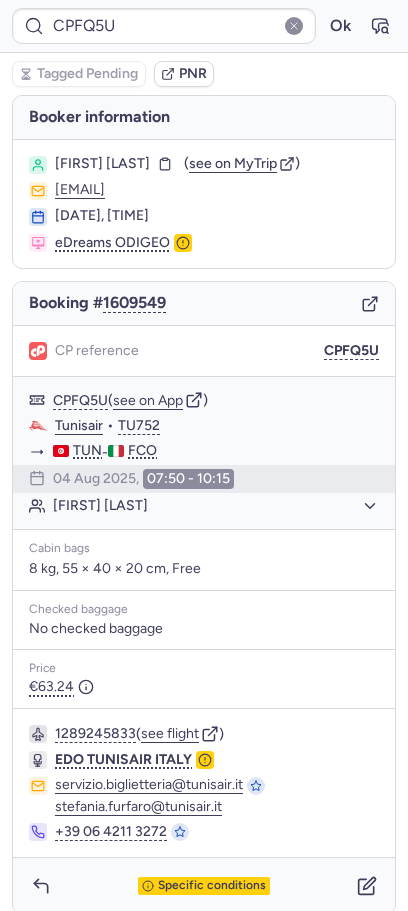 type on "CPRIKO" 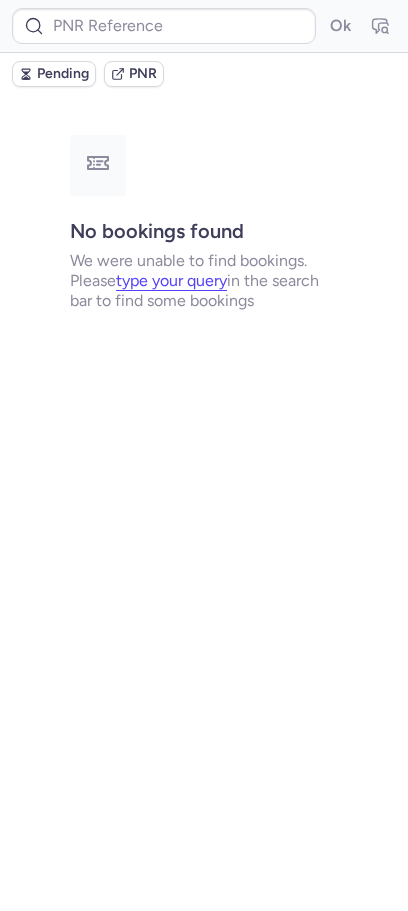 type on "CPRIKO" 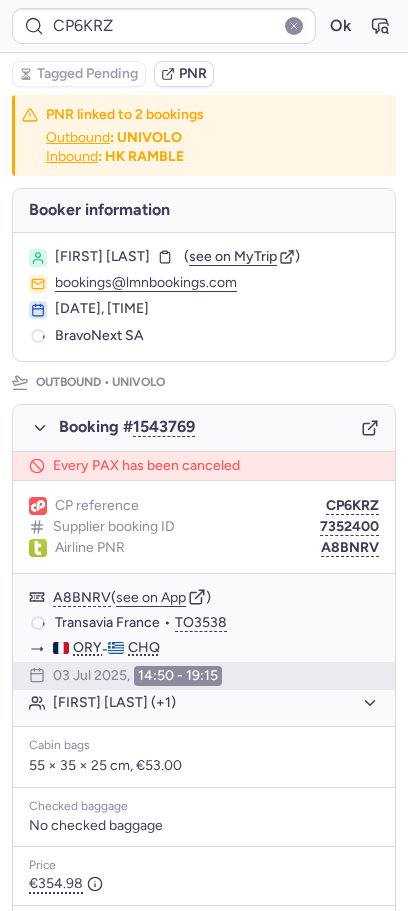type on "CPNKMP" 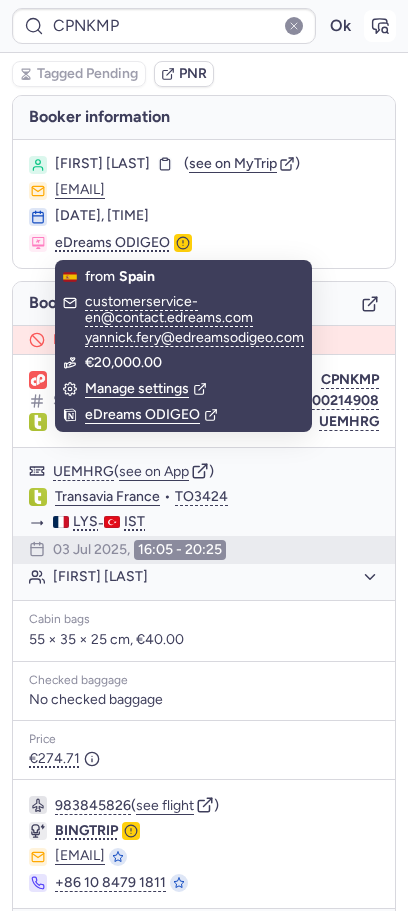 click 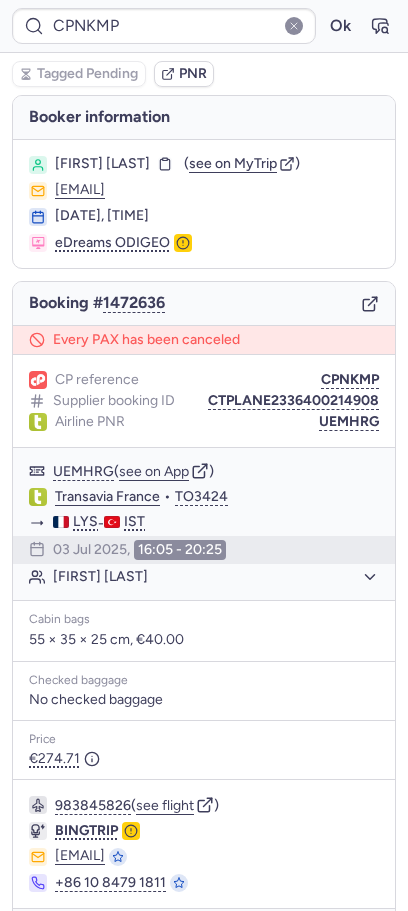 type on "CP6KRZ" 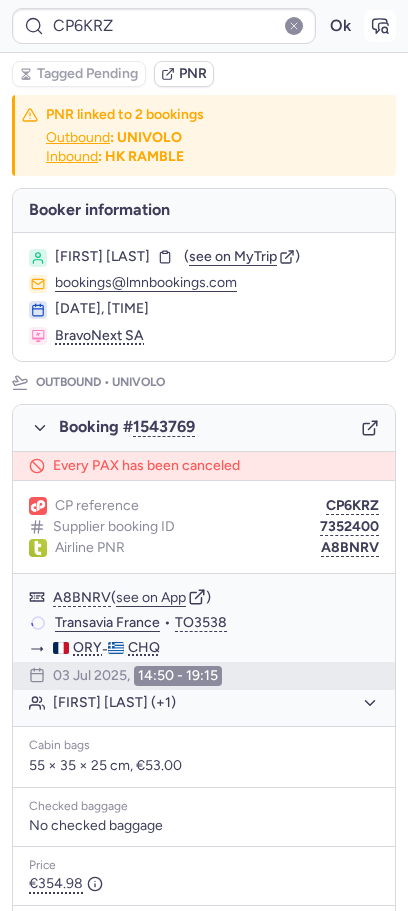 click 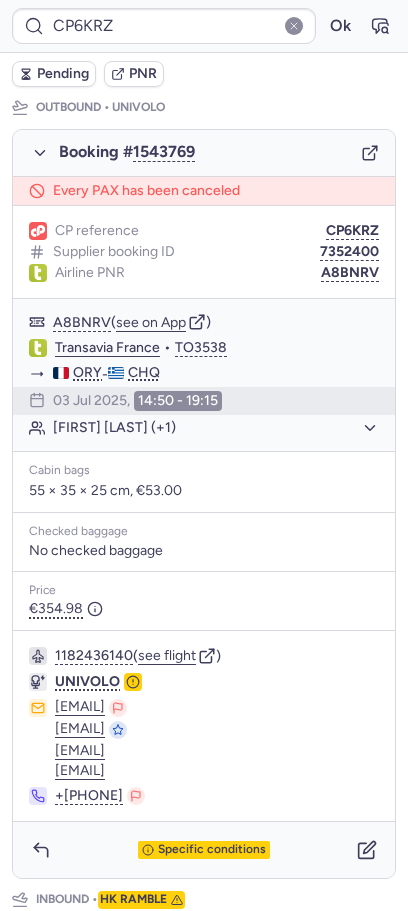 scroll, scrollTop: 276, scrollLeft: 0, axis: vertical 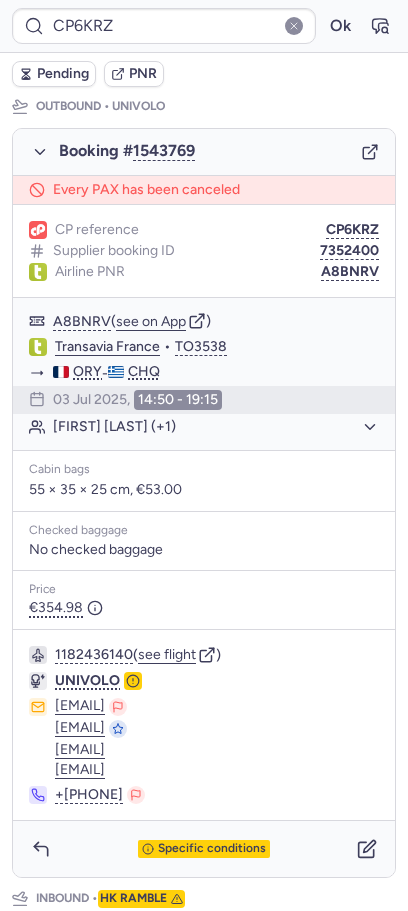 copy on "[EMAIL] [EMAIL] [EMAIL]" 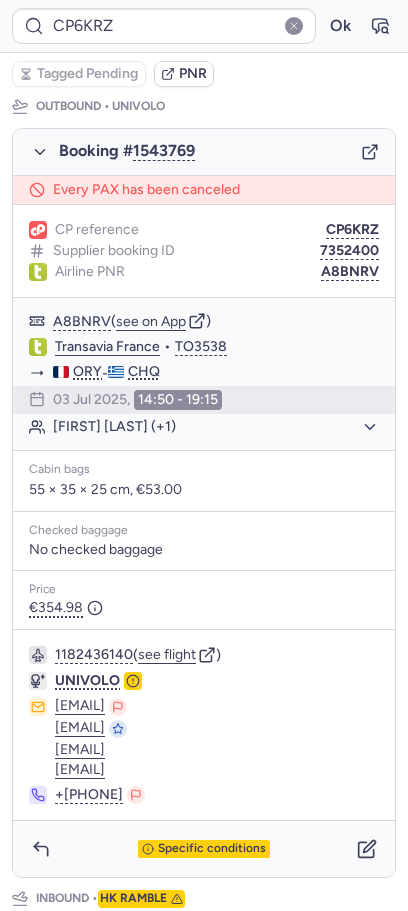 type on "[ID]" 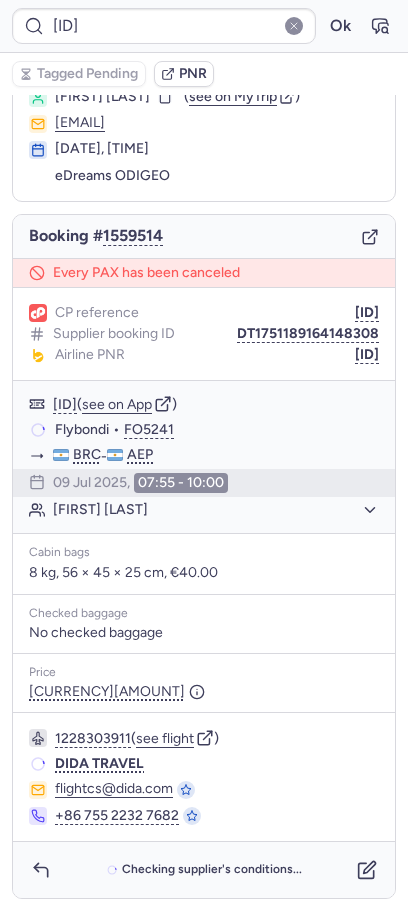 scroll, scrollTop: 67, scrollLeft: 0, axis: vertical 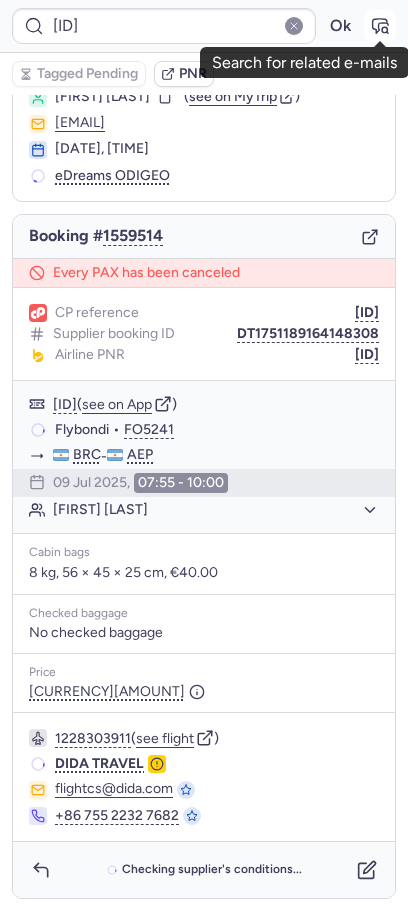 click 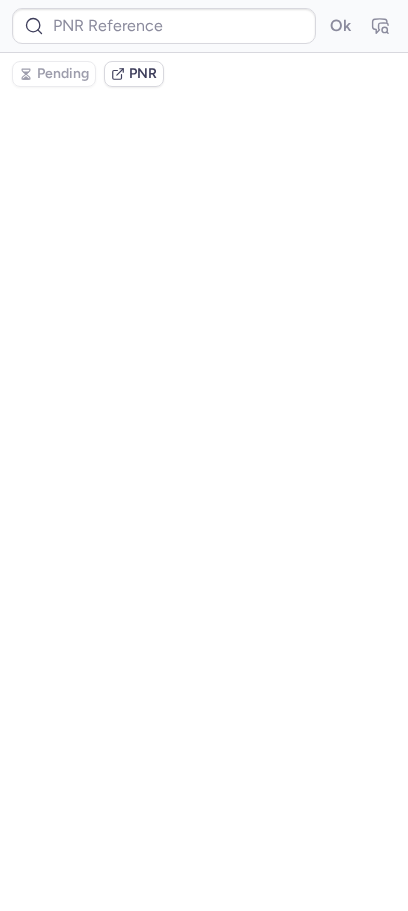 scroll, scrollTop: 0, scrollLeft: 0, axis: both 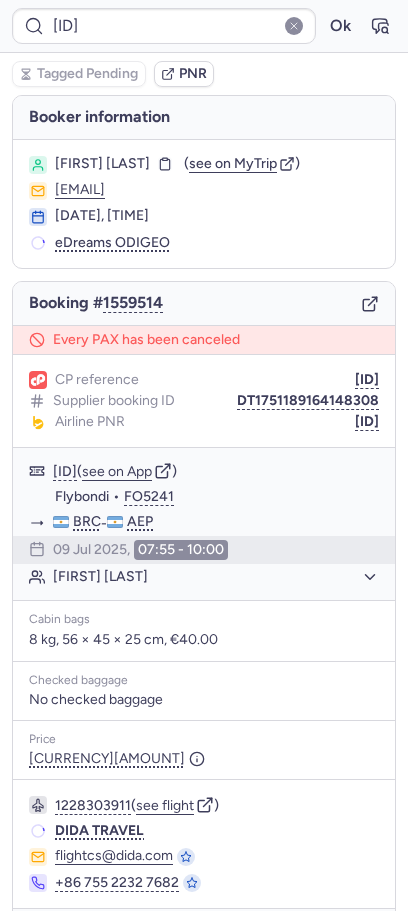type on "CPQITG" 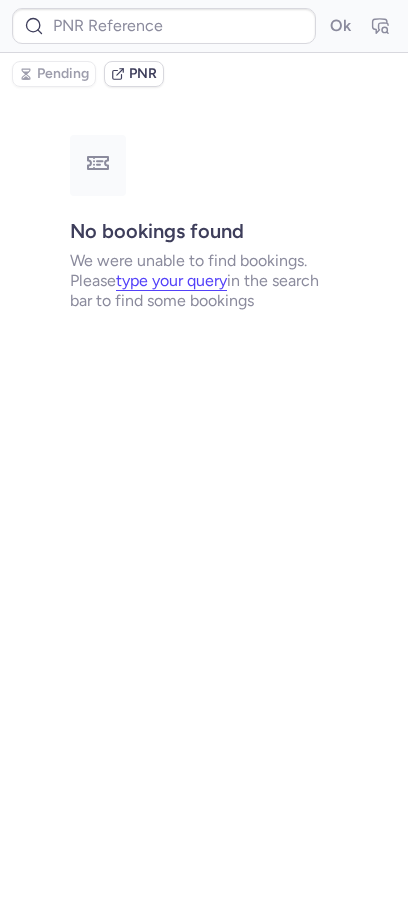 type on "CPOBEQ" 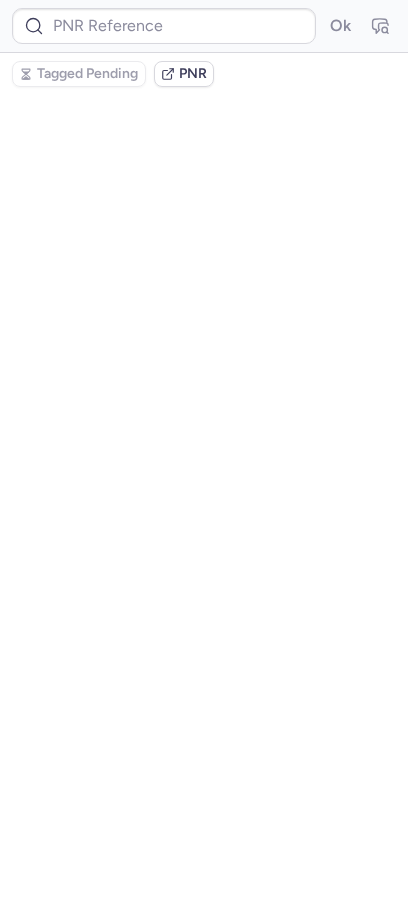scroll, scrollTop: 0, scrollLeft: 0, axis: both 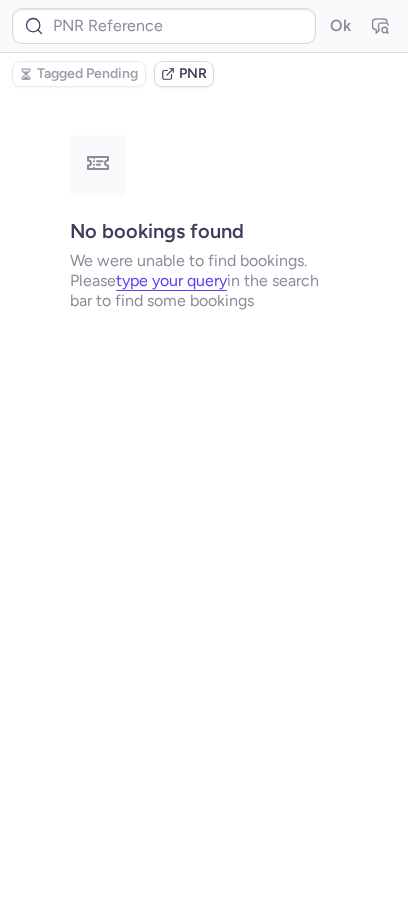 type on "CP7NGQ" 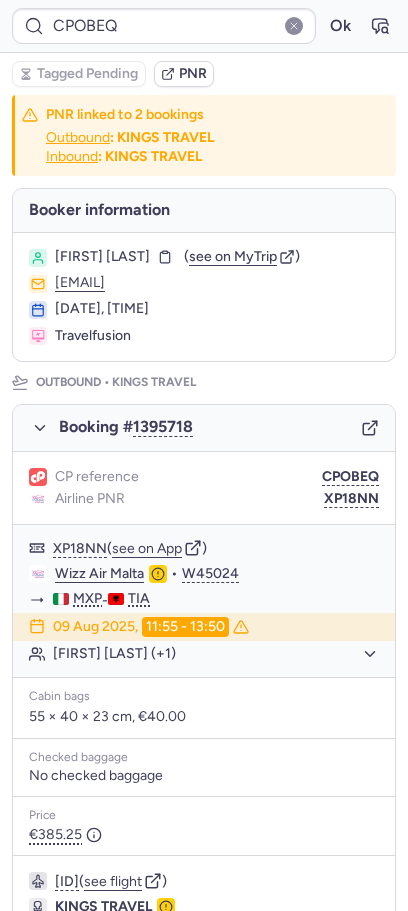 type on "[ID]" 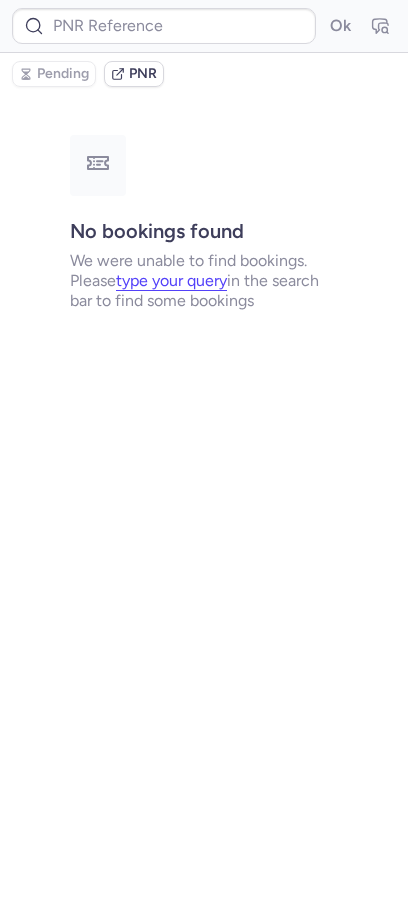 type on "CPQITG" 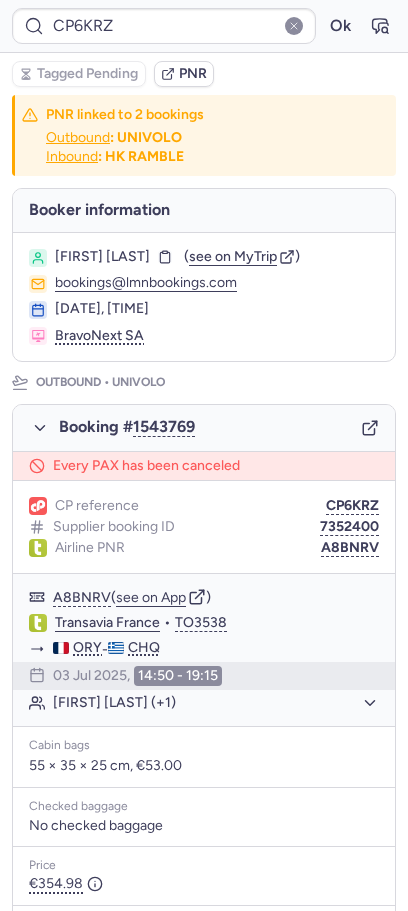 type on "CPQITG" 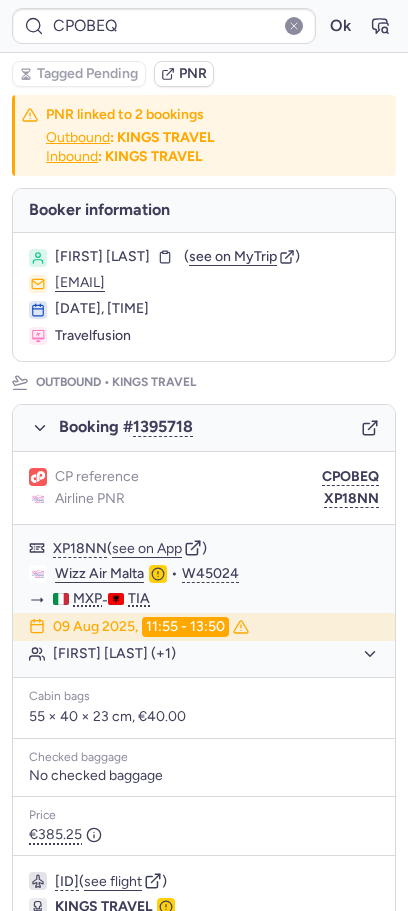 type on "CP6KRZ" 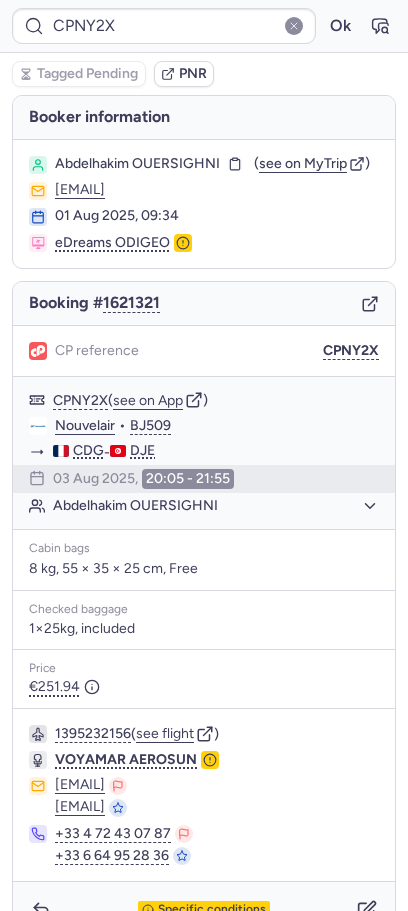 type on "CPGTAT" 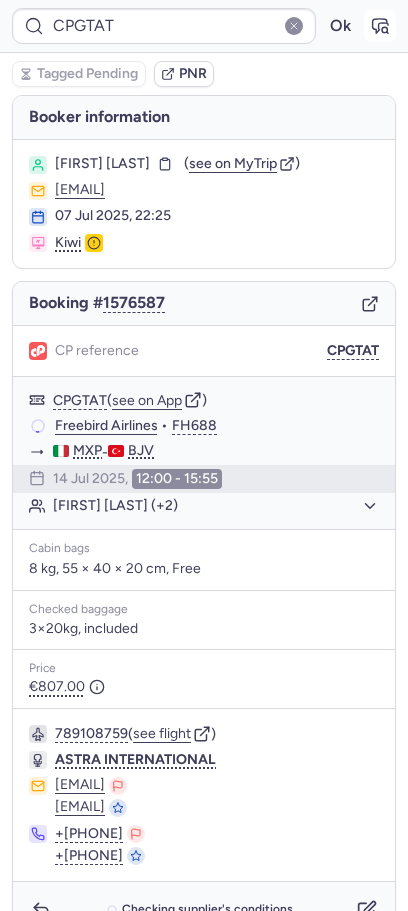 click 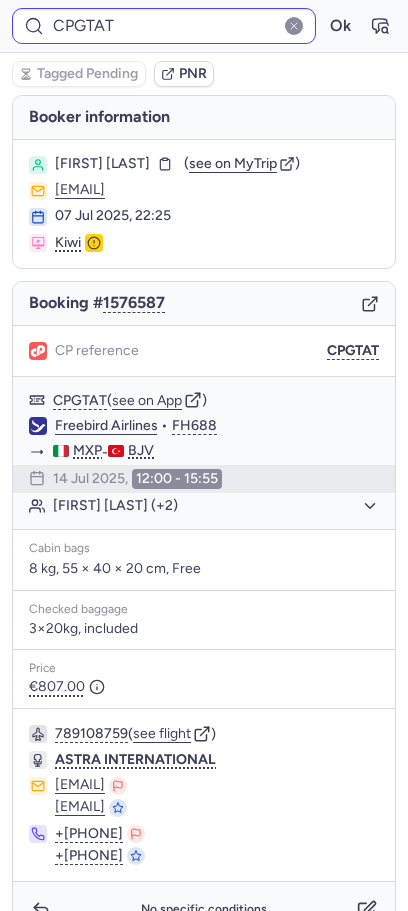 type 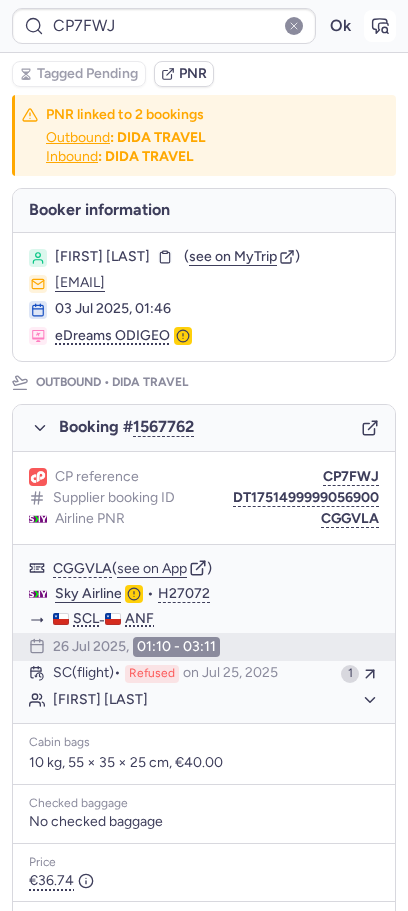 click 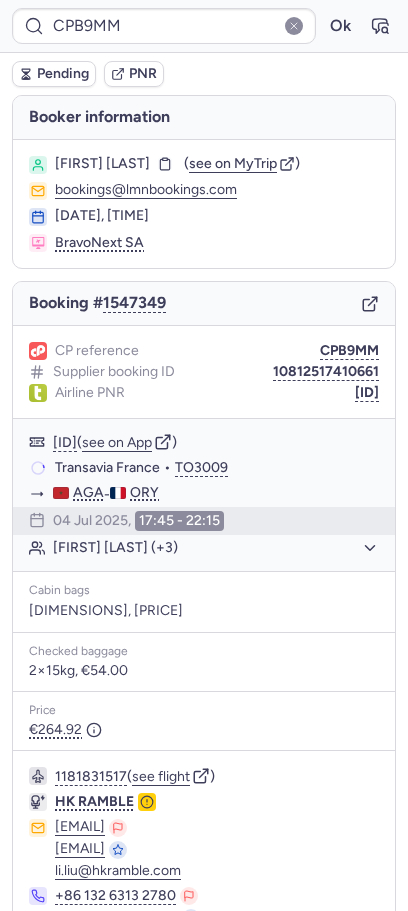 type on "CP6KRZ" 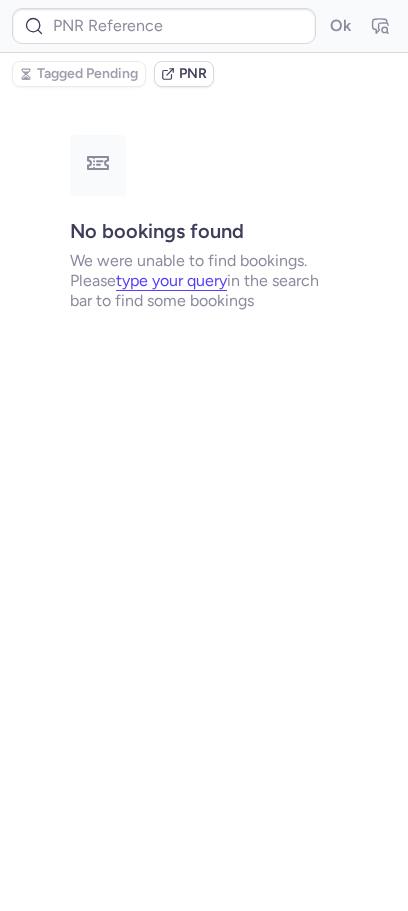 type on "CPB9MM" 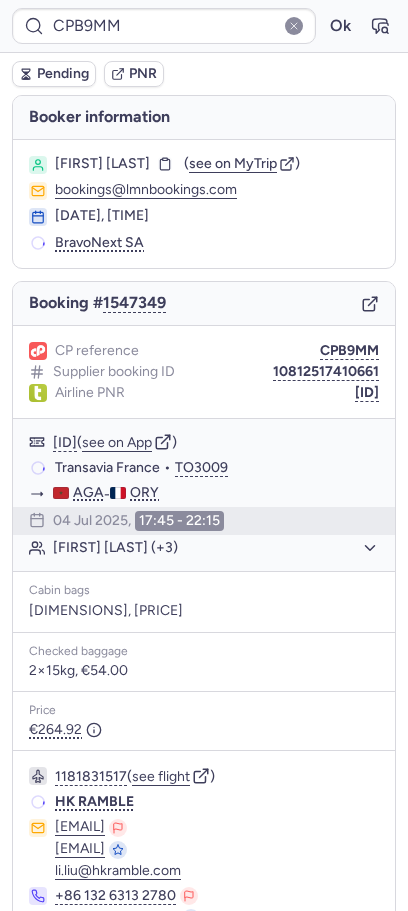 type on "CPF6EY" 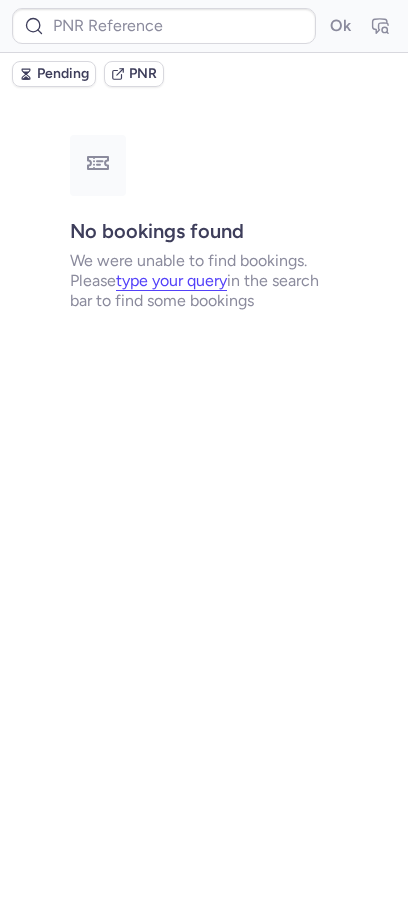 type on "CPB9MM" 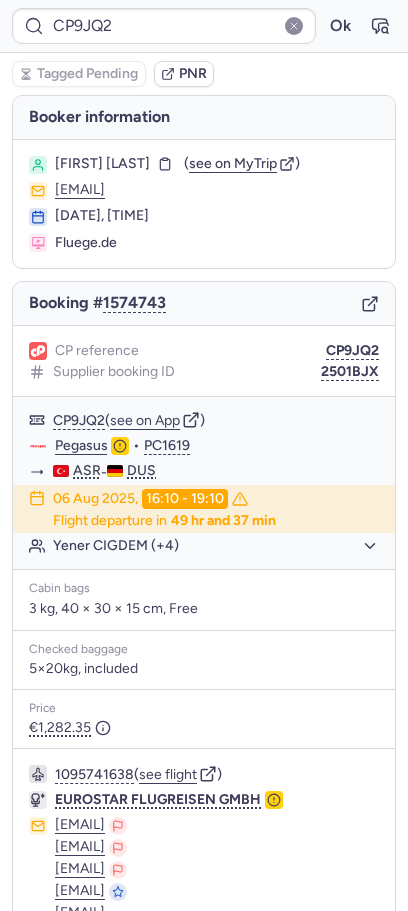 type on "CPB9MM" 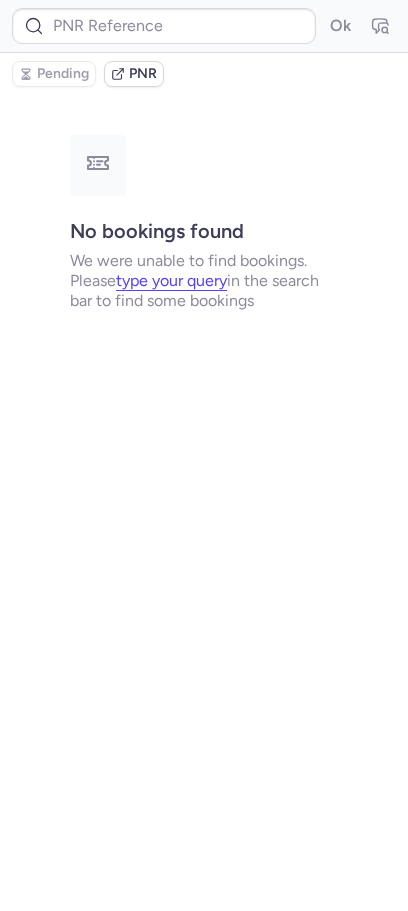 type on "CP9JQ2" 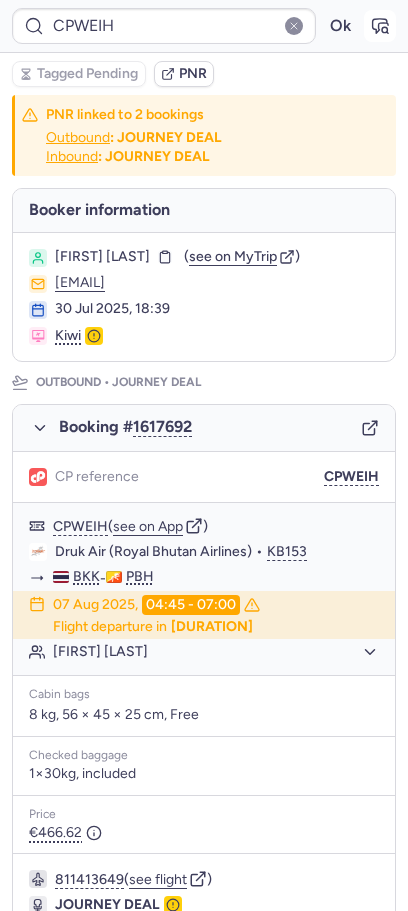 click at bounding box center (380, 26) 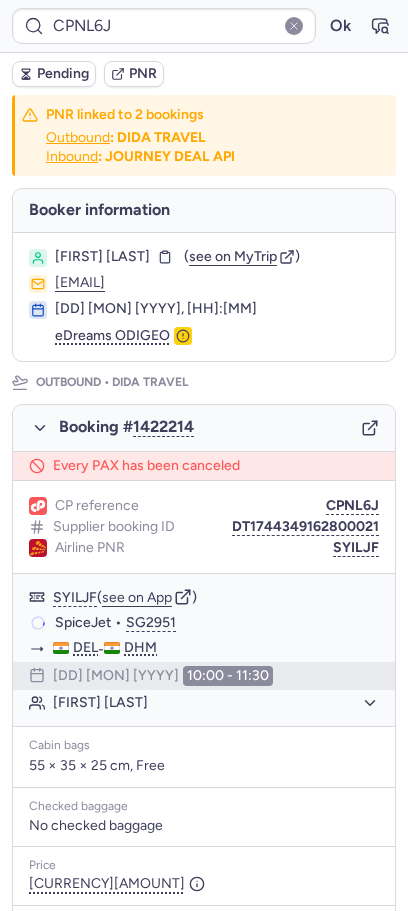 type on "CPIJCG" 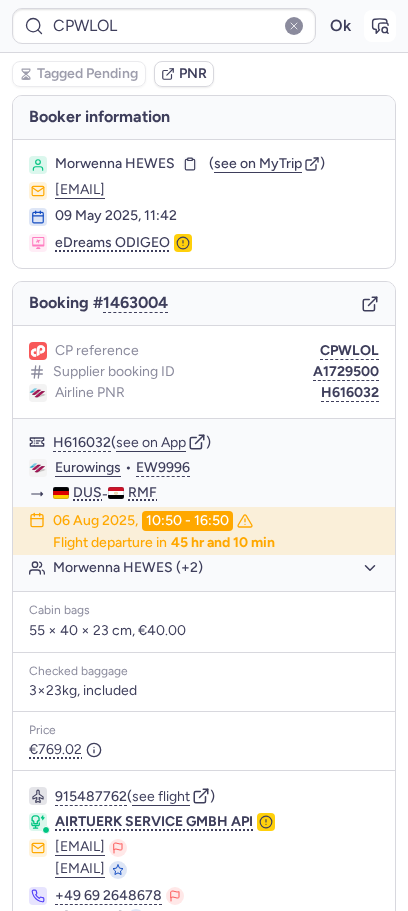 click 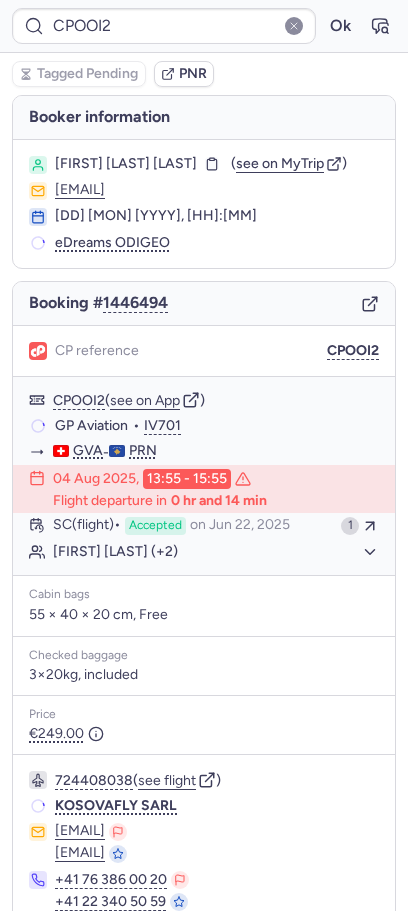 type on "CPJHJT" 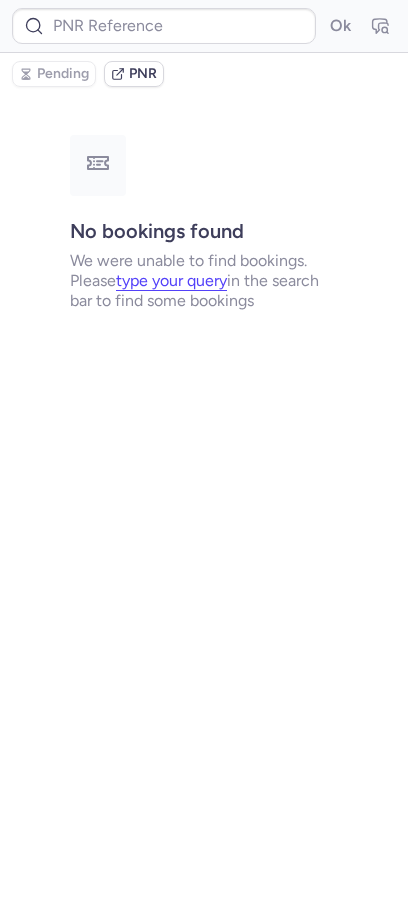 type on "CPIJCG" 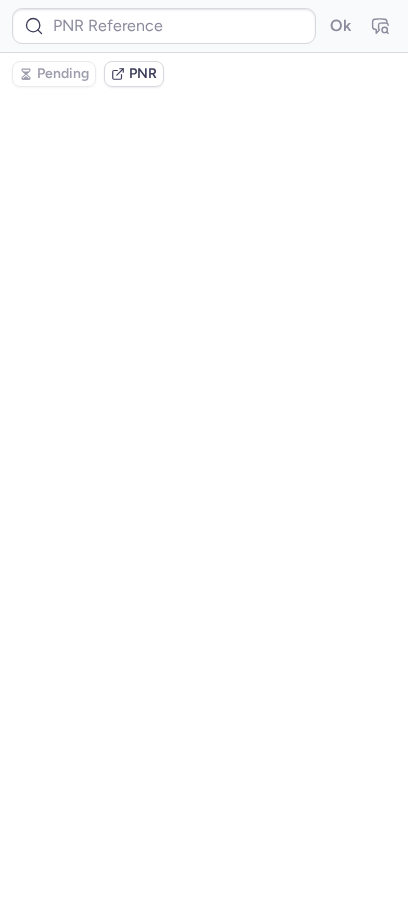 type on "CPCYZZ" 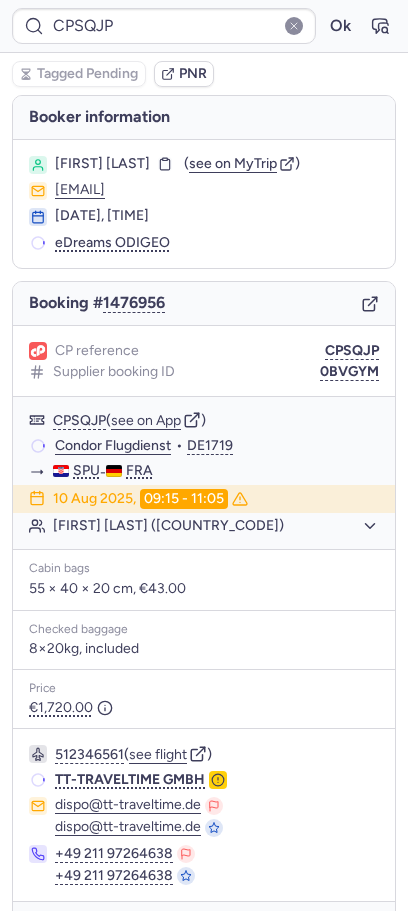 type on "CPHFDC" 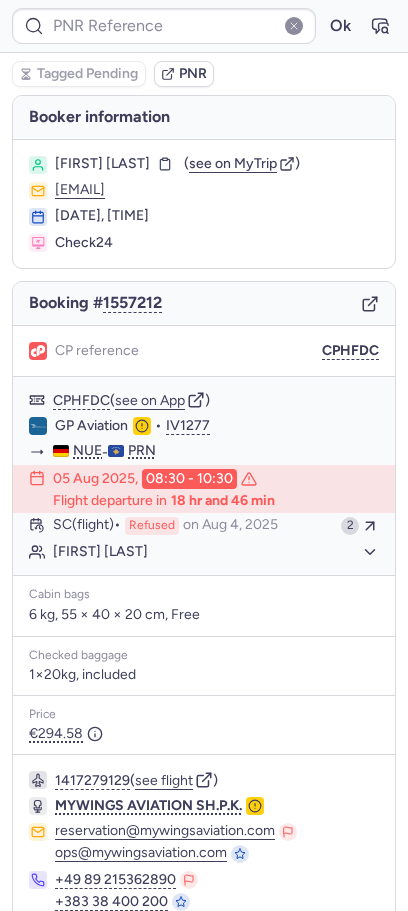 type on "CPIJCG" 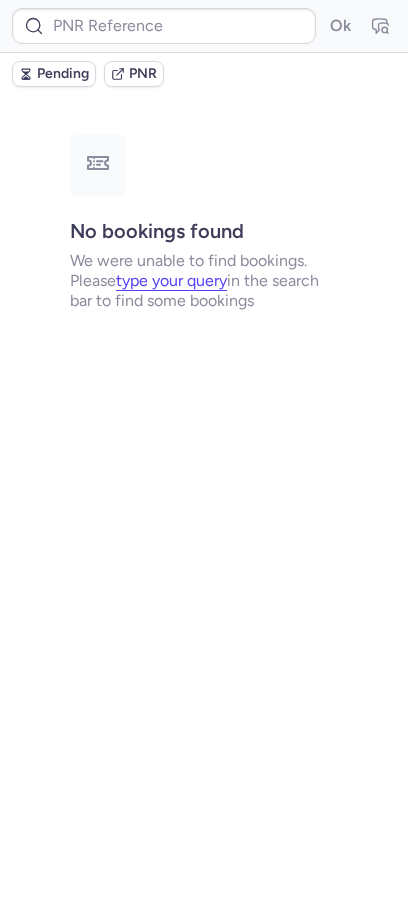 type on "CPNL6J" 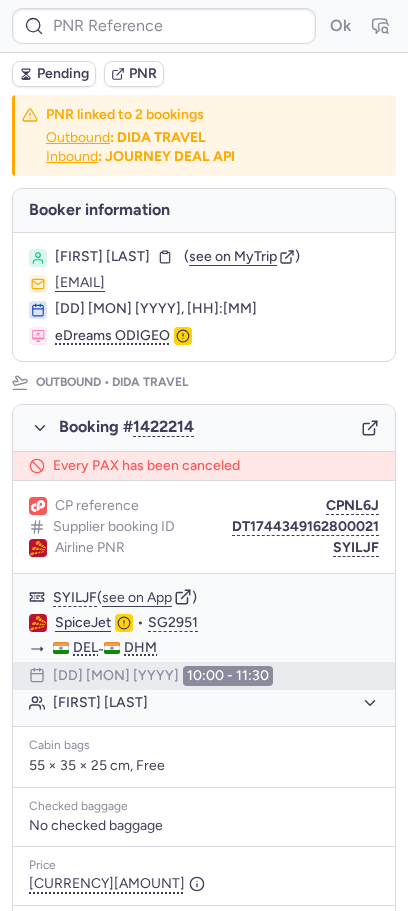 type on "CPNL6J" 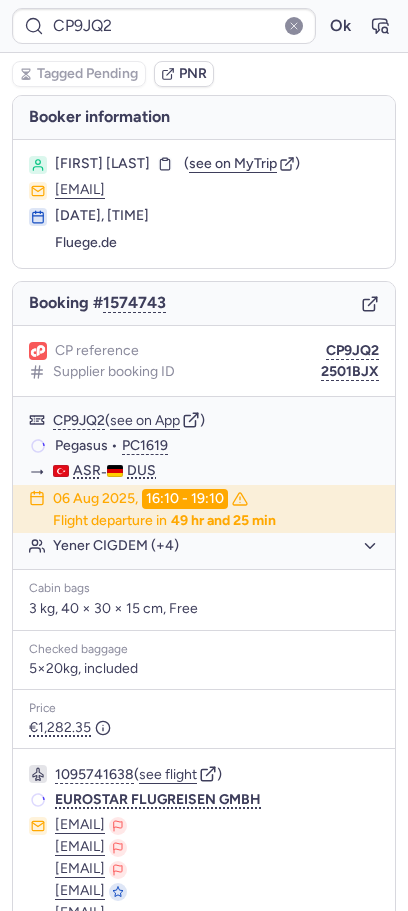 type on "CPCYZZ" 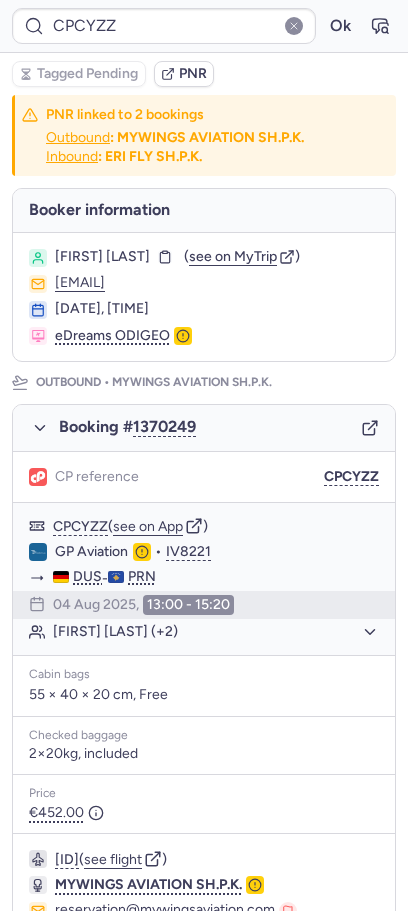 type on "CPLJX3" 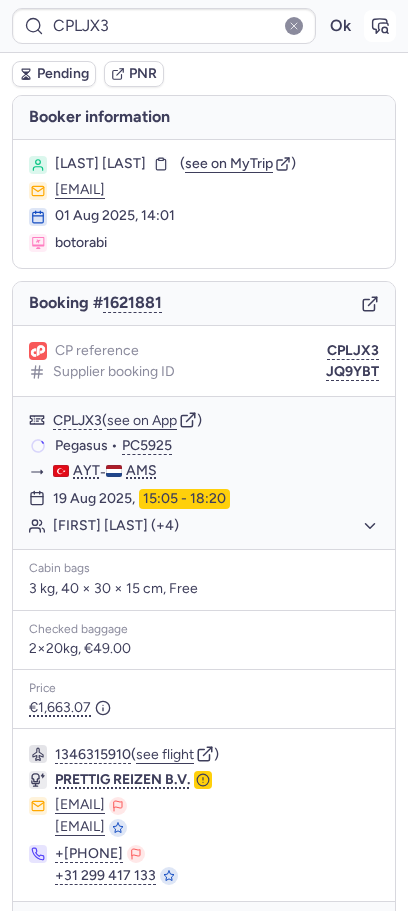 click 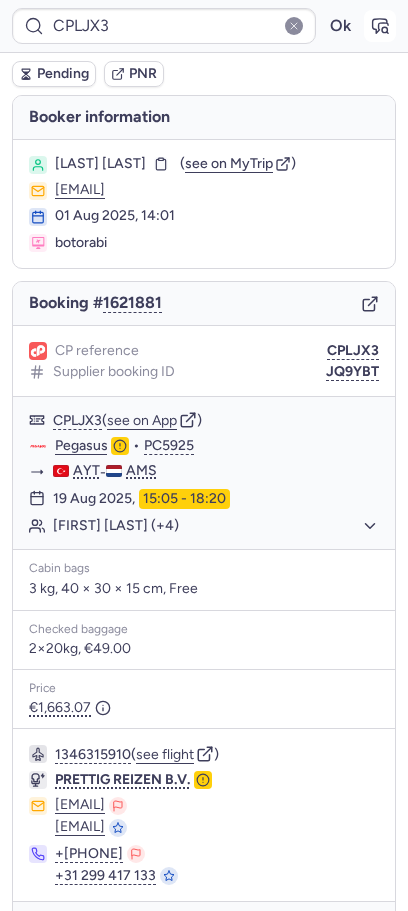 click at bounding box center (380, 26) 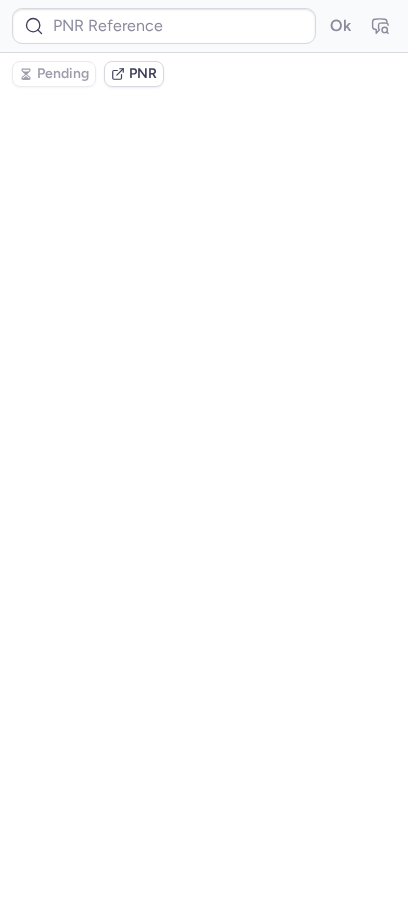 type on "CPLJX3" 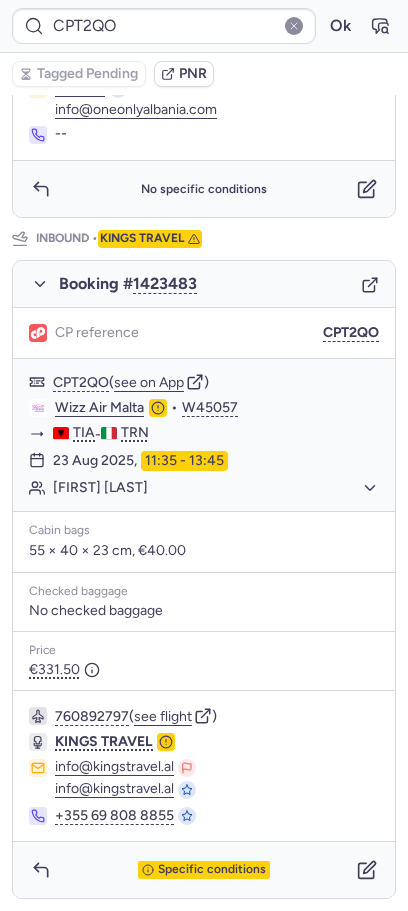scroll, scrollTop: 265, scrollLeft: 0, axis: vertical 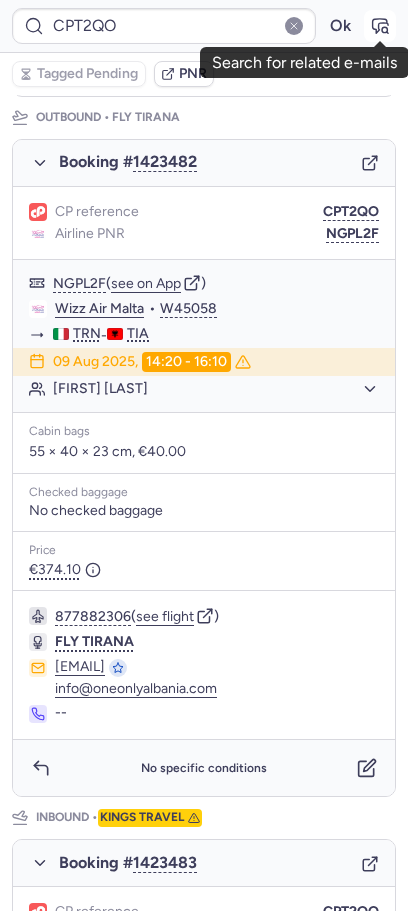 click 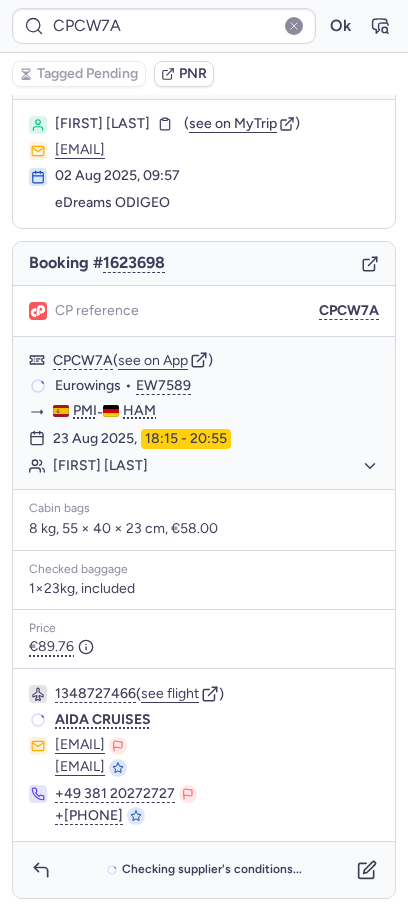 scroll, scrollTop: 40, scrollLeft: 0, axis: vertical 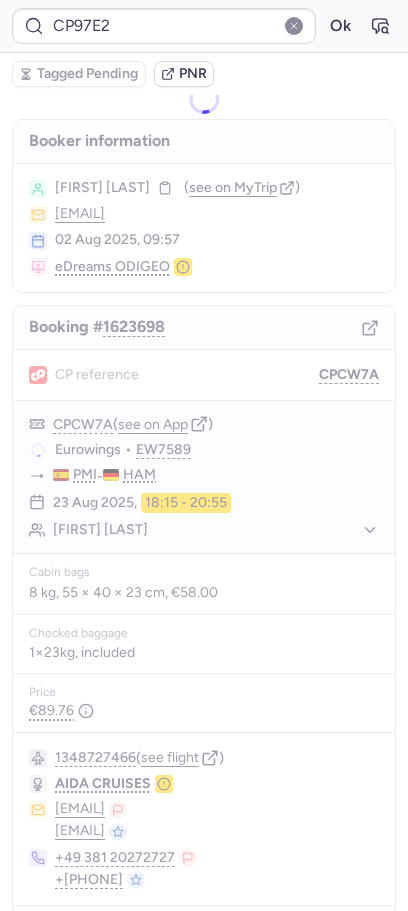 type on "CPALLA" 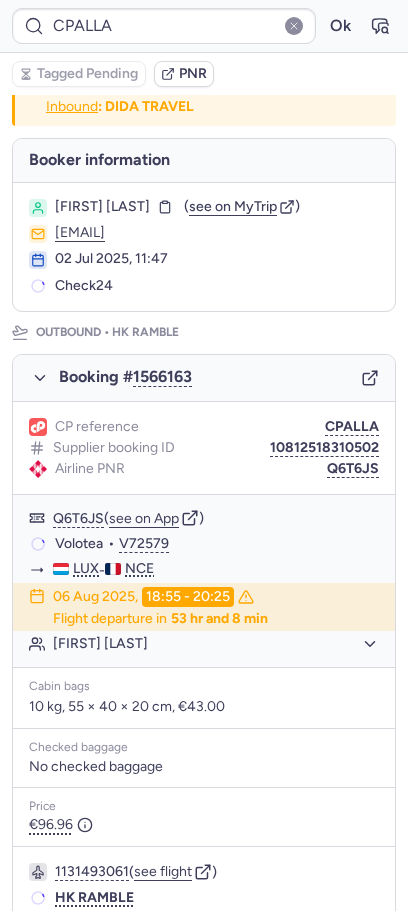scroll, scrollTop: 49, scrollLeft: 0, axis: vertical 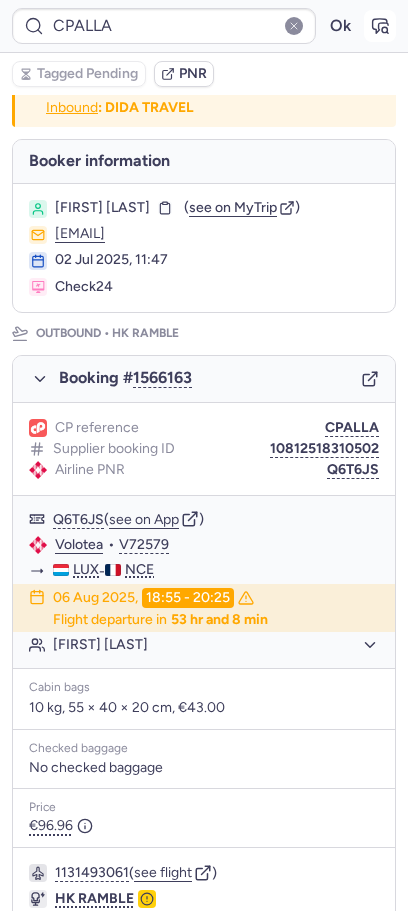 click at bounding box center [380, 26] 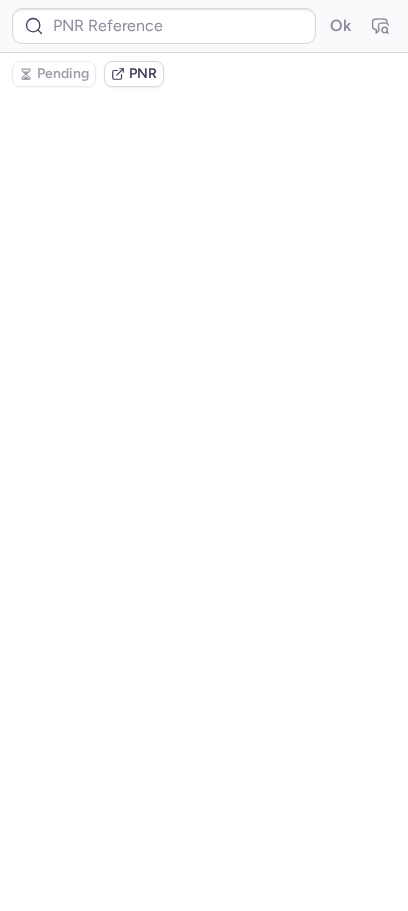 scroll, scrollTop: 0, scrollLeft: 0, axis: both 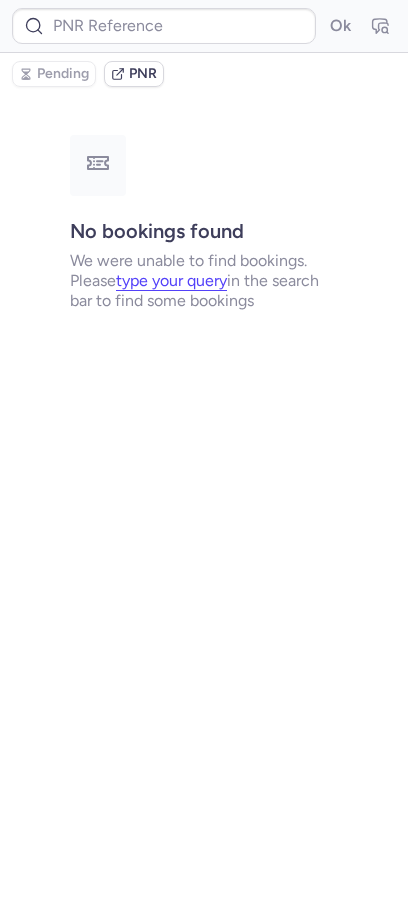 type on "CPALLA" 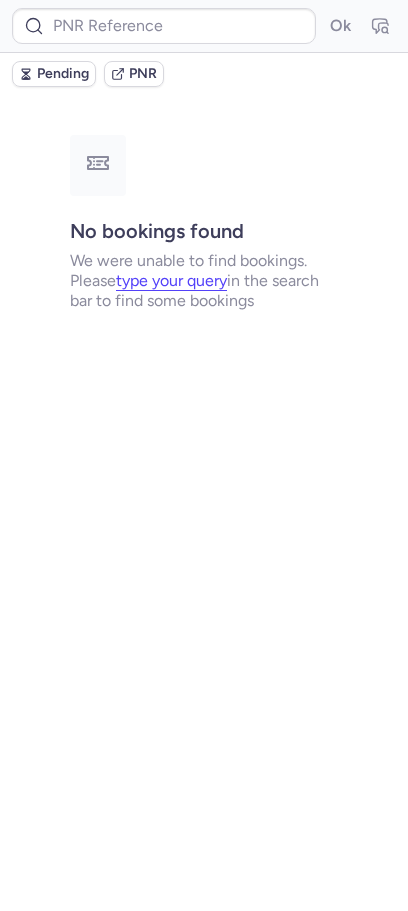 type on "CPLJX3" 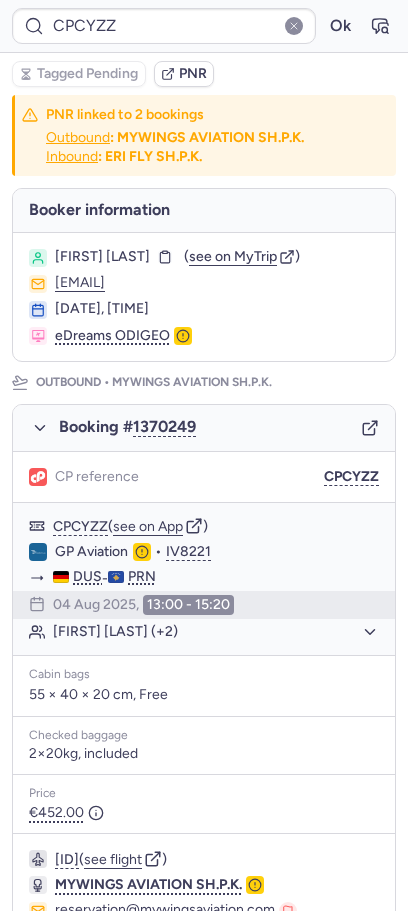 type on "CPCTAX" 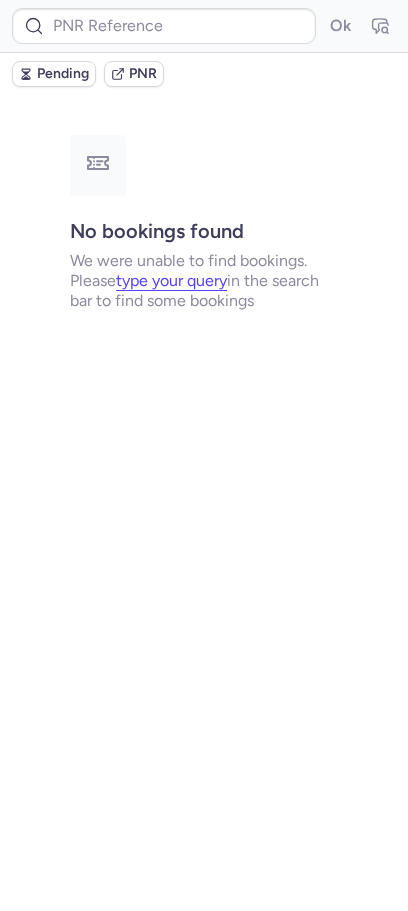 type on "CP8SAU" 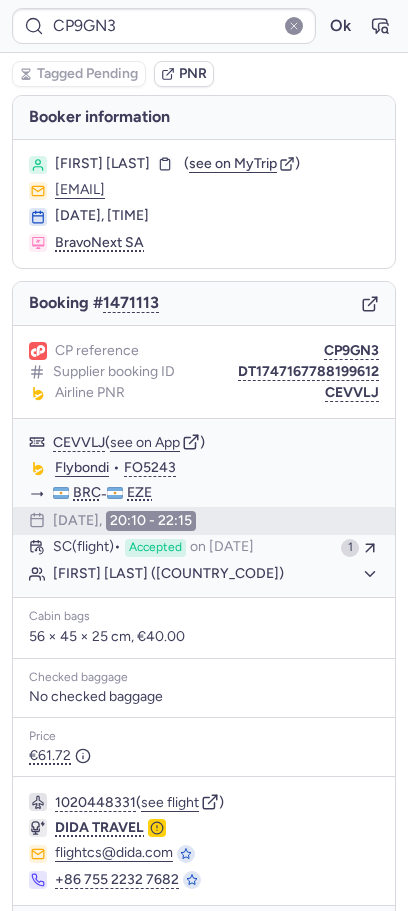 type on "CP3MIW" 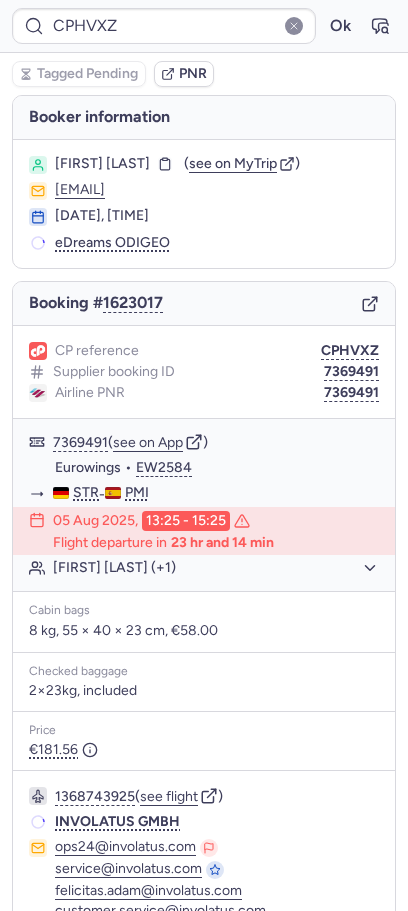 type on "CP2RGD" 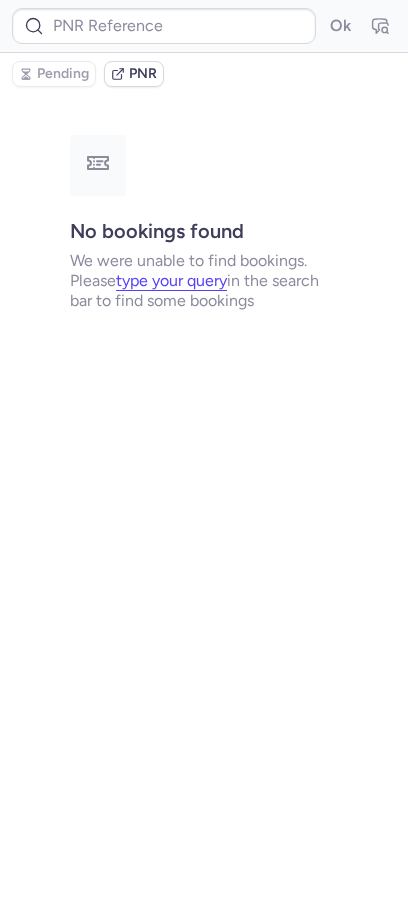 type on "CPHVXZ" 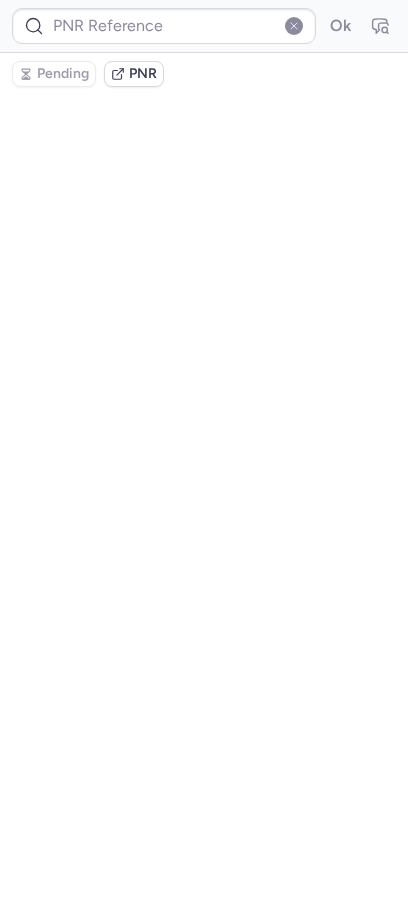 type on "CP2RGD" 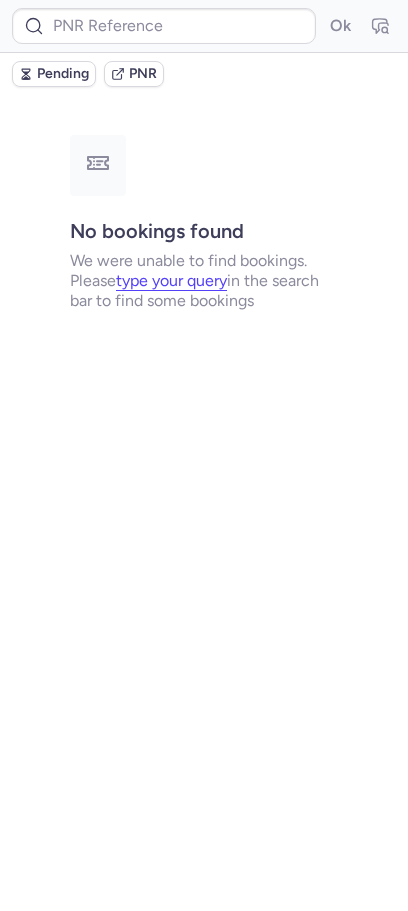 type on "CP3MIW" 